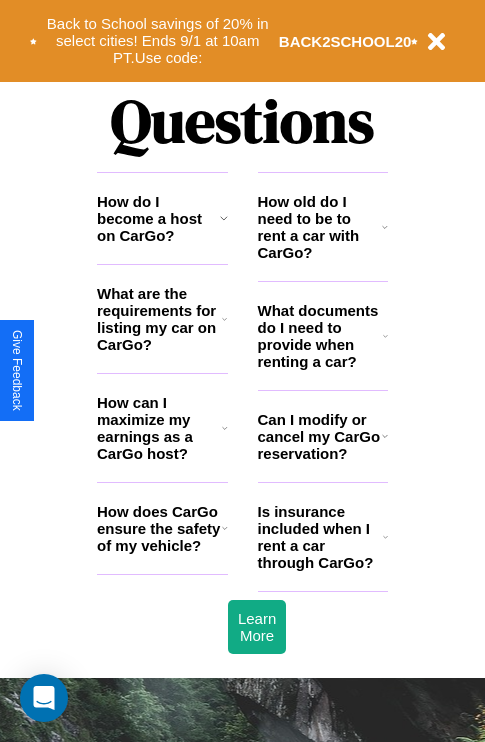 scroll, scrollTop: 2423, scrollLeft: 0, axis: vertical 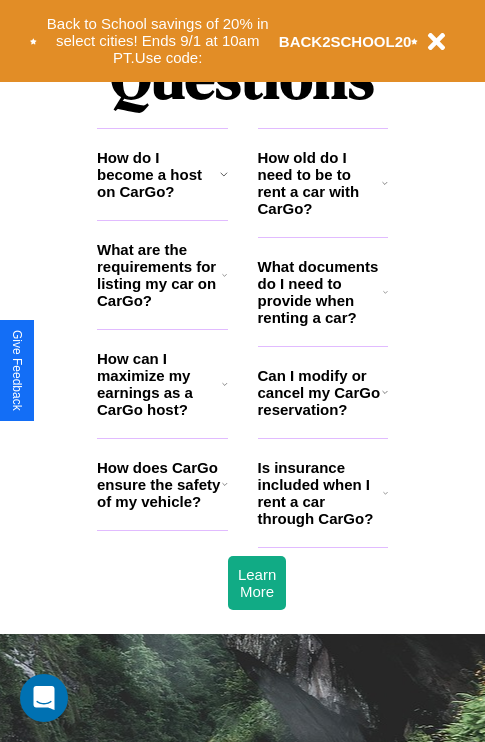 click 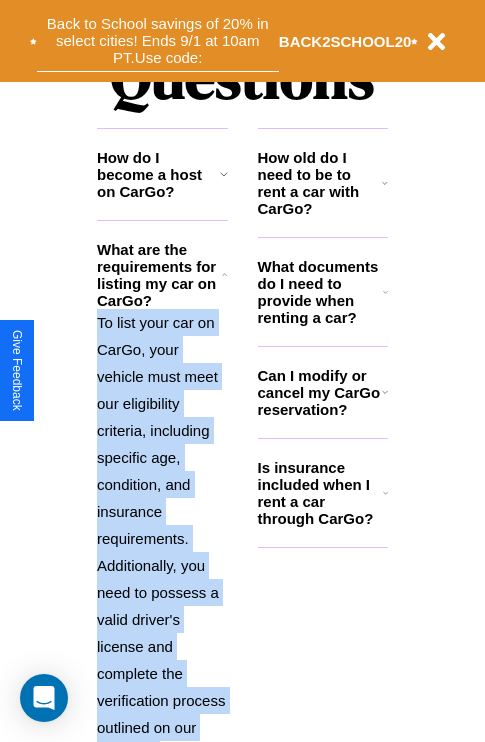click on "Back to School savings of 20% in select cities! Ends 9/1 at 10am PT.  Use code:" at bounding box center (158, 41) 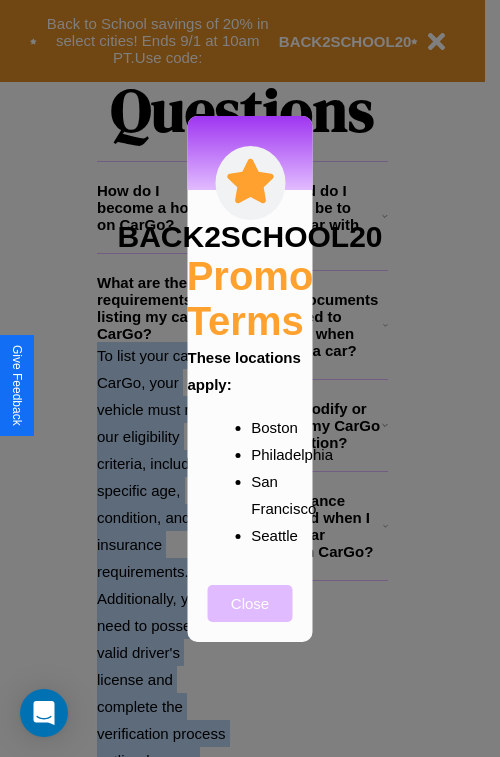 click on "Close" at bounding box center [250, 603] 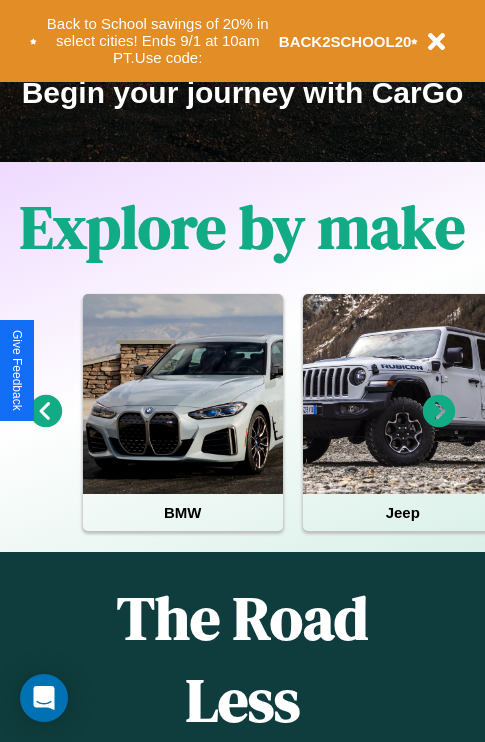 scroll, scrollTop: 308, scrollLeft: 0, axis: vertical 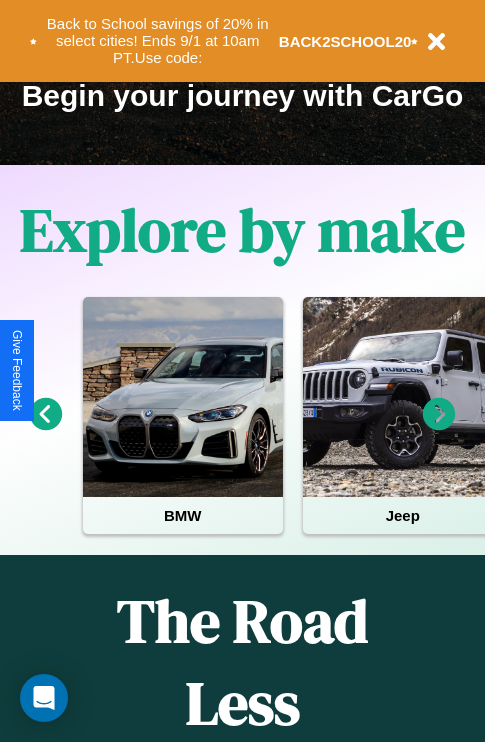 click 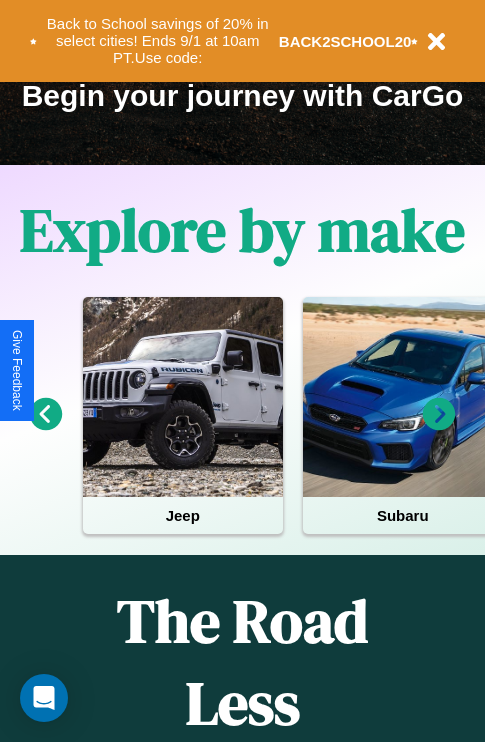 click 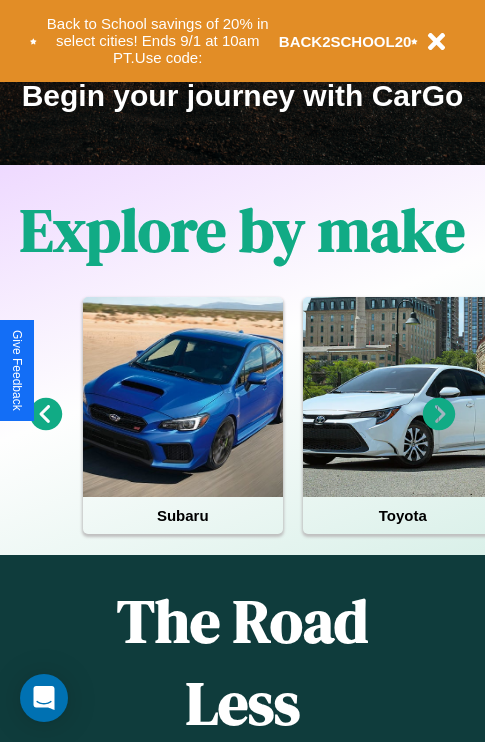 click 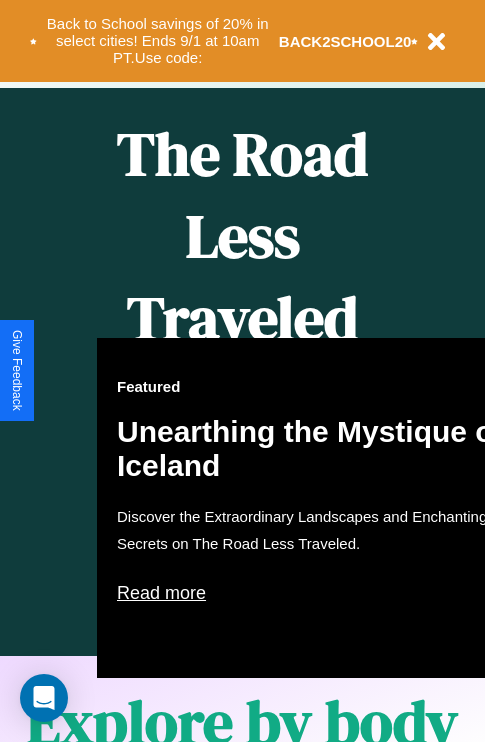 scroll, scrollTop: 817, scrollLeft: 0, axis: vertical 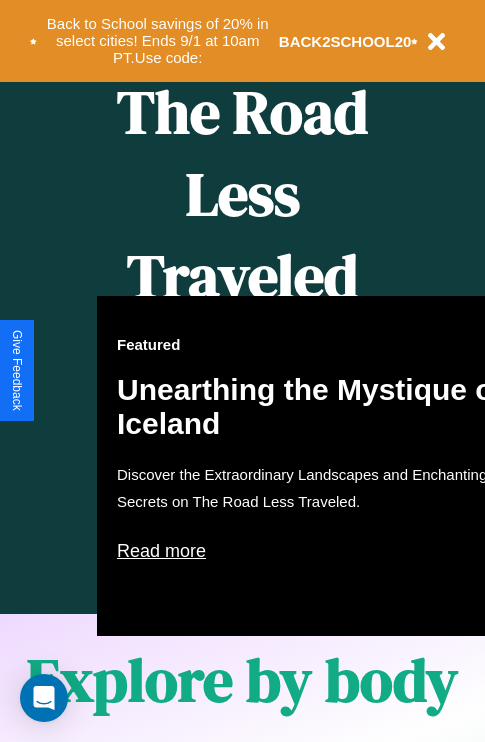 click on "Featured Unearthing the Mystique of Iceland Discover the Extraordinary Landscapes and Enchanting Secrets on The Road Less Traveled. Read more" at bounding box center [317, 466] 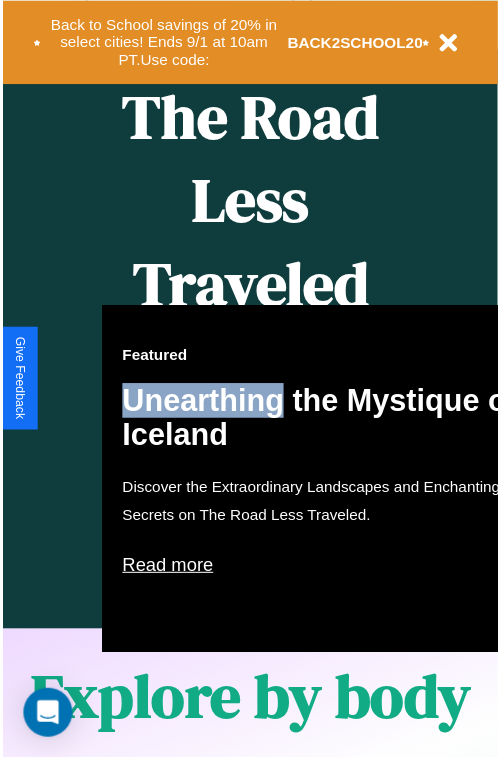 scroll, scrollTop: 0, scrollLeft: 0, axis: both 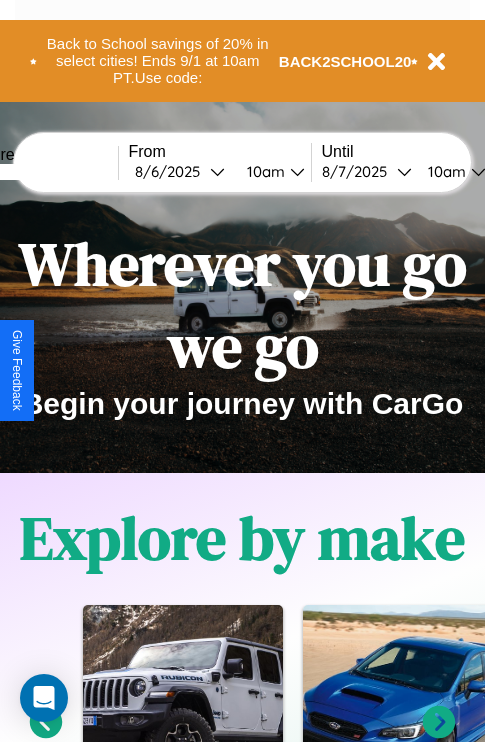 click at bounding box center (43, 172) 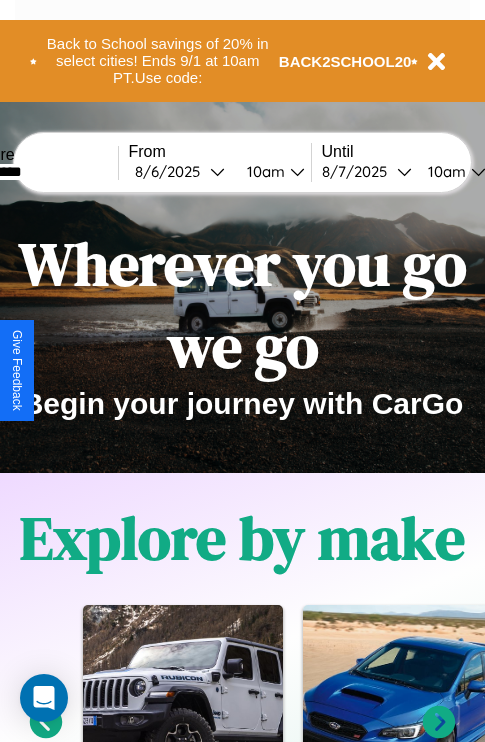 type on "*********" 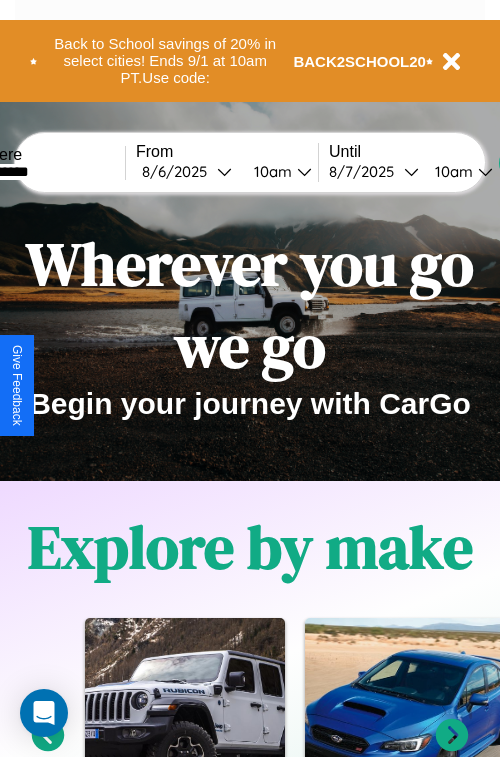 select on "*" 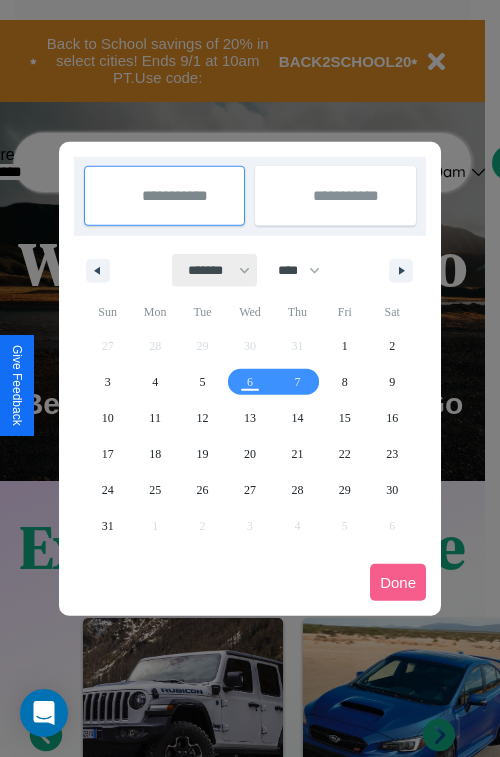 click on "******* ******** ***** ***** *** **** **** ****** ********* ******* ******** ********" at bounding box center [215, 270] 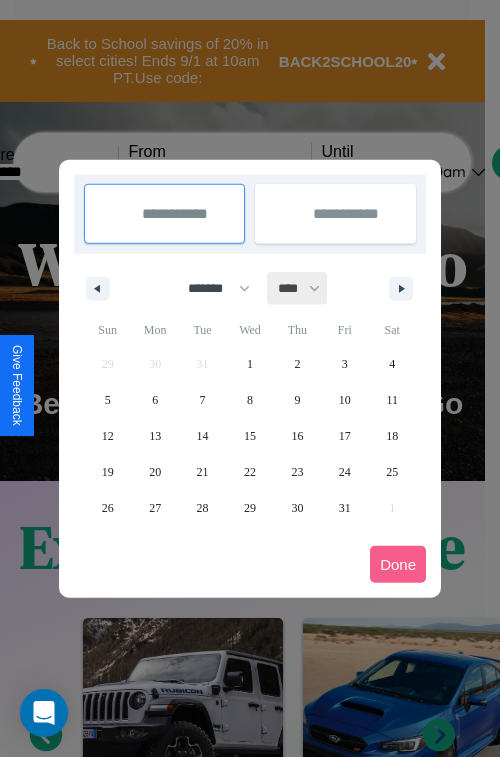 click on "**** **** **** **** **** **** **** **** **** **** **** **** **** **** **** **** **** **** **** **** **** **** **** **** **** **** **** **** **** **** **** **** **** **** **** **** **** **** **** **** **** **** **** **** **** **** **** **** **** **** **** **** **** **** **** **** **** **** **** **** **** **** **** **** **** **** **** **** **** **** **** **** **** **** **** **** **** **** **** **** **** **** **** **** **** **** **** **** **** **** **** **** **** **** **** **** **** **** **** **** **** **** **** **** **** **** **** **** **** **** **** **** **** **** **** **** **** **** **** **** ****" at bounding box center (298, 288) 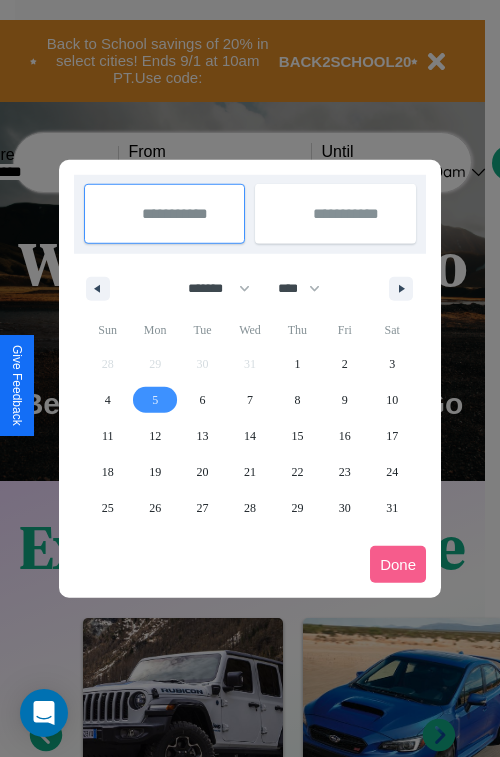 click on "5" at bounding box center [155, 400] 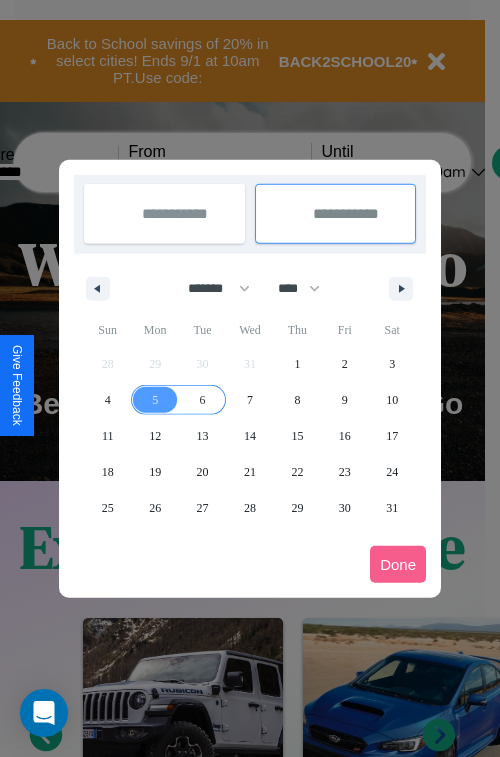 click on "6" at bounding box center [203, 400] 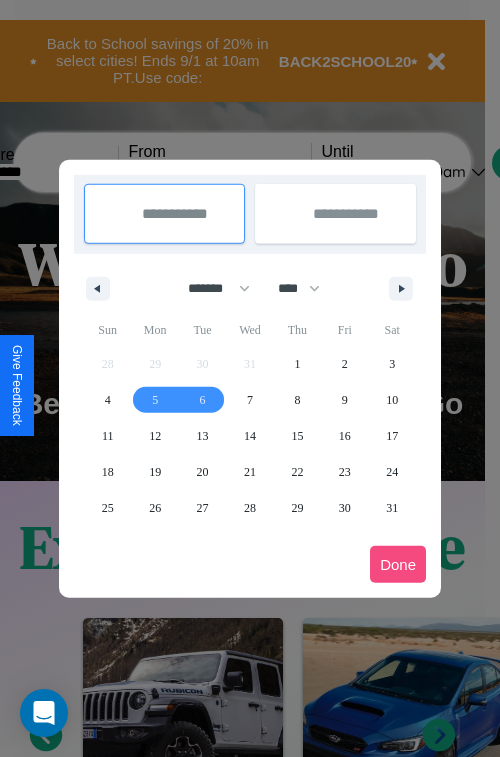 click on "Done" at bounding box center (398, 564) 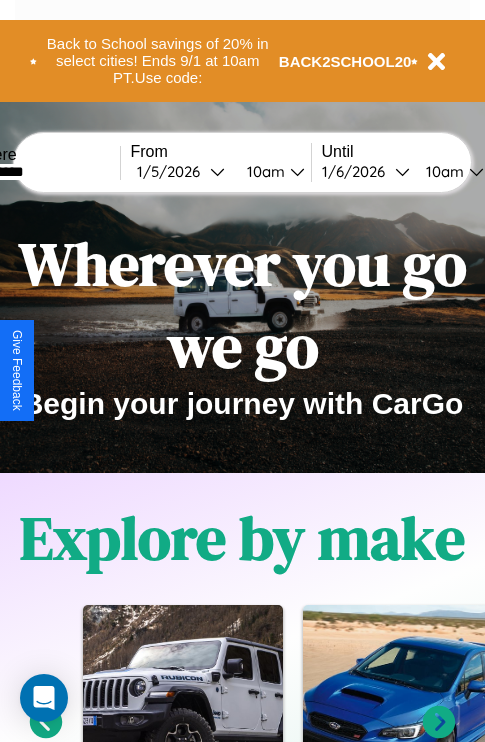 click on "10am" at bounding box center [263, 171] 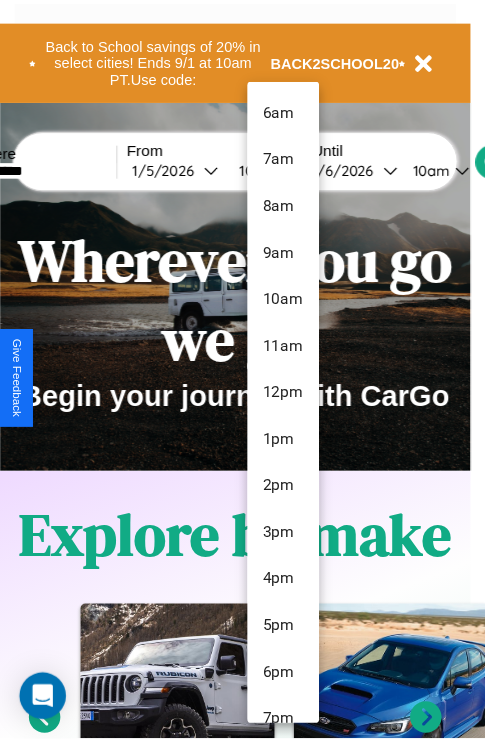 scroll, scrollTop: 115, scrollLeft: 0, axis: vertical 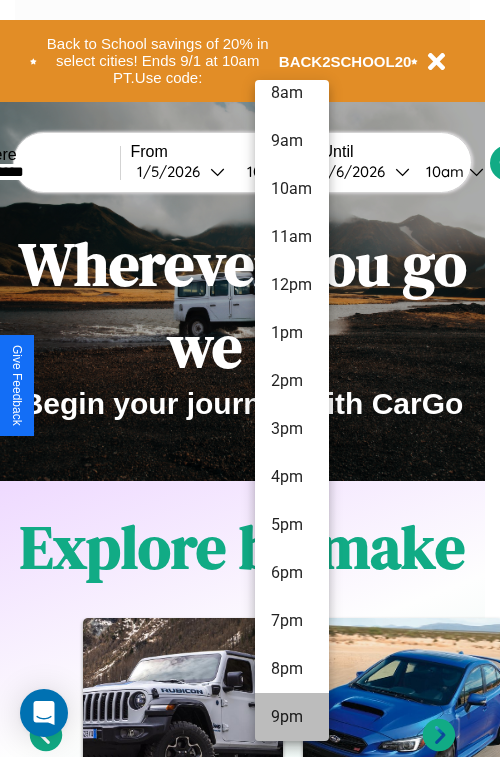 click on "9pm" at bounding box center [292, 717] 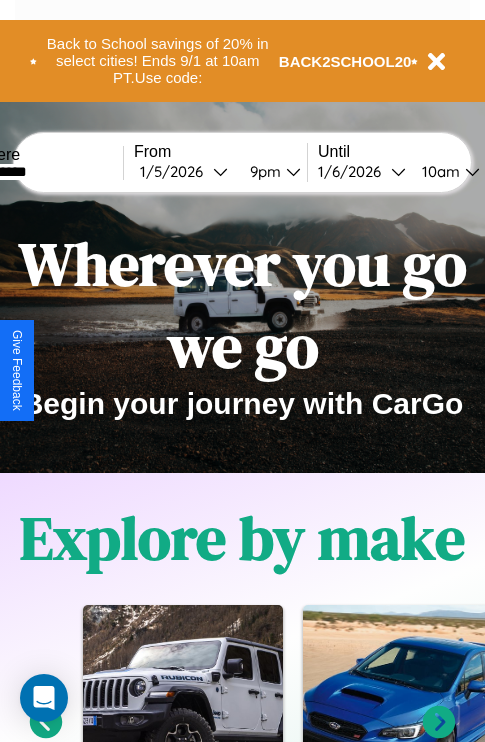 scroll, scrollTop: 0, scrollLeft: 62, axis: horizontal 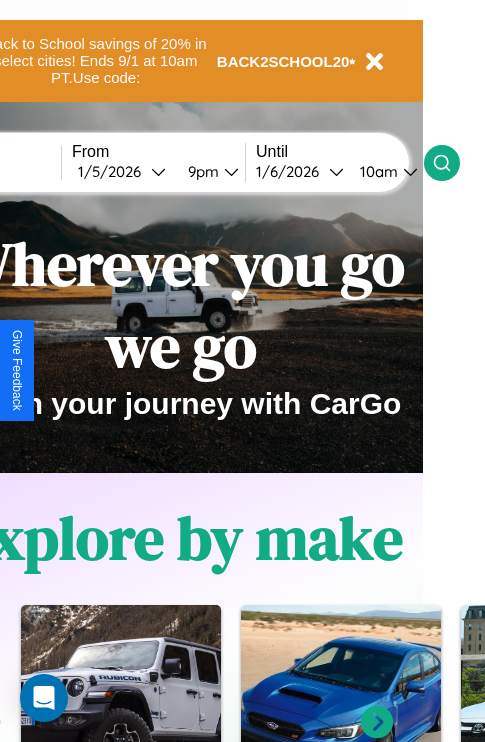 click 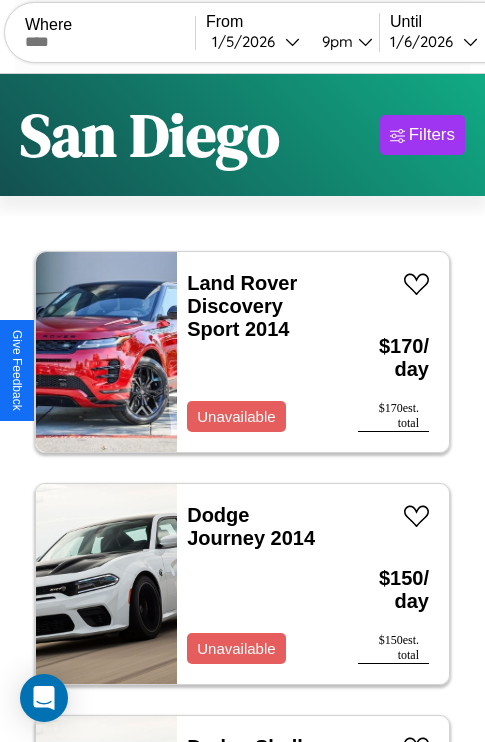 scroll, scrollTop: 95, scrollLeft: 0, axis: vertical 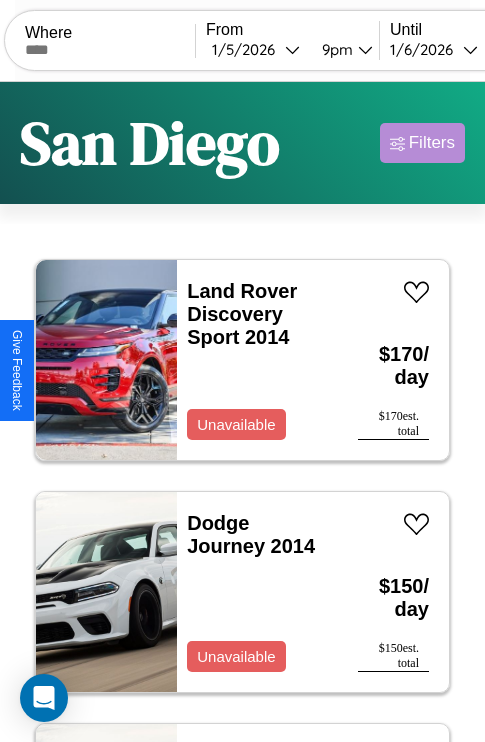 click on "Filters" at bounding box center (432, 143) 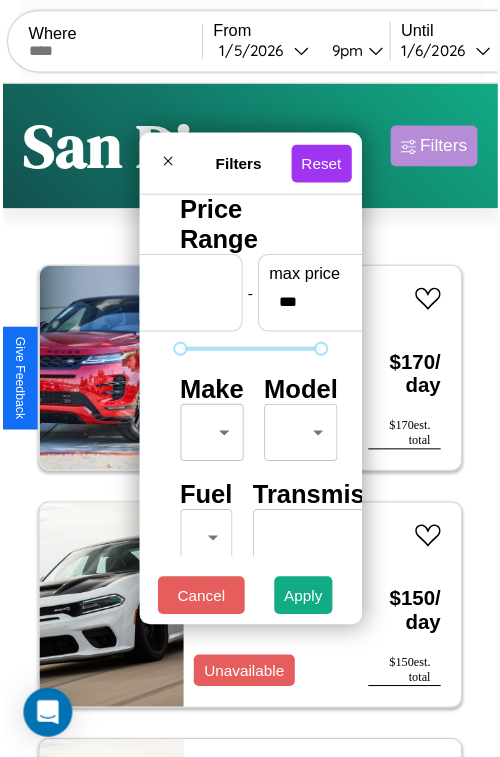 scroll, scrollTop: 59, scrollLeft: 0, axis: vertical 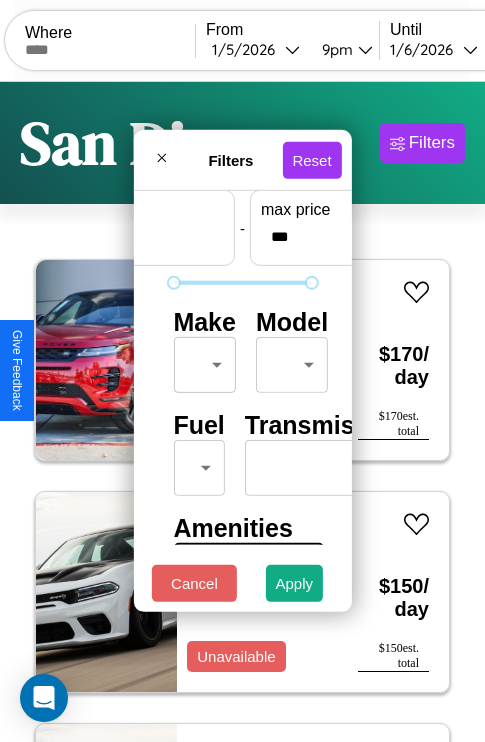 click on "CarGo Where From [DATE] [TIME] Until [DATE] [TIME] Become a Host Login Sign Up [CITY] Filters 44  cars in this area These cars can be picked up in this city. Land Rover   Discovery Sport   2014 Unavailable $ 170  / day $ 170  est. total Dodge   Journey   2014 Unavailable $ 150  / day $ 150  est. total Dodge   Shelby Charger   2016 Available $ 140  / day $ 140  est. total BMW   550i   2023 Available $ 110  / day $ 110  est. total Alfa Romeo   4C   2021 Unavailable $ 100  / day $ 100  est. total Chevrolet   3500HD   2020 Available $ 80  / day $ 80  est. total Honda   CMX300 (Rebel 300)   2018 Available $ 60  / day $ 60  est. total Chevrolet   Camaro   2021 Unavailable $ 60  / day $ 60  est. total Tesla   Semi   2017 Available $ 90  / day $ 90  est. total Mazda   323   2020 Available $ 120  / day $ 120  est. total Ferrari   360 Modena   2016 Available $ 70  / day $ 70  est. total Hummer   H2   2022 Available $ 190  / day $ 190  est. total Hyundai   Excel   2021 Available $ 40  / day $ 40  est. total" at bounding box center [242, 412] 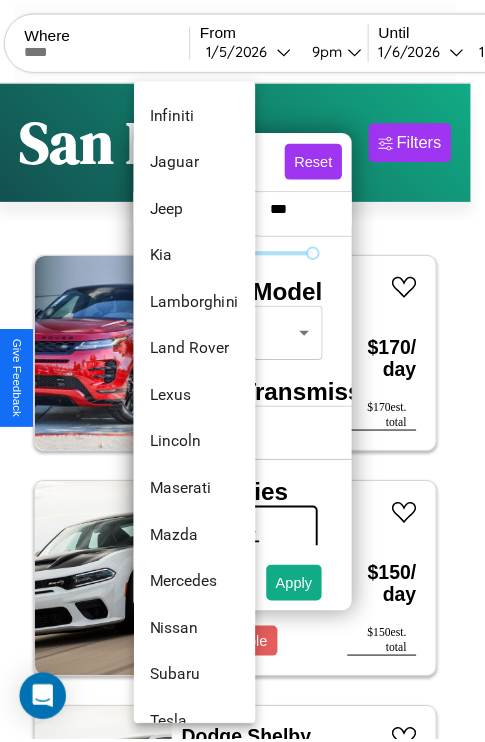 scroll, scrollTop: 998, scrollLeft: 0, axis: vertical 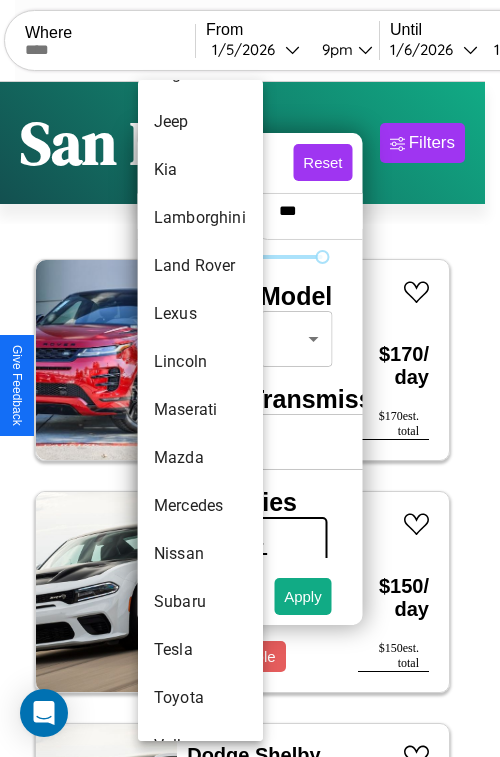 click on "Maserati" at bounding box center (200, 410) 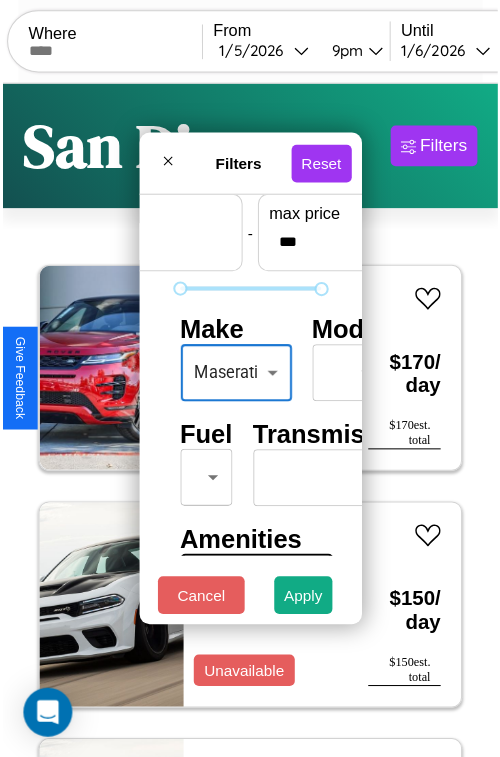scroll, scrollTop: 59, scrollLeft: 32, axis: both 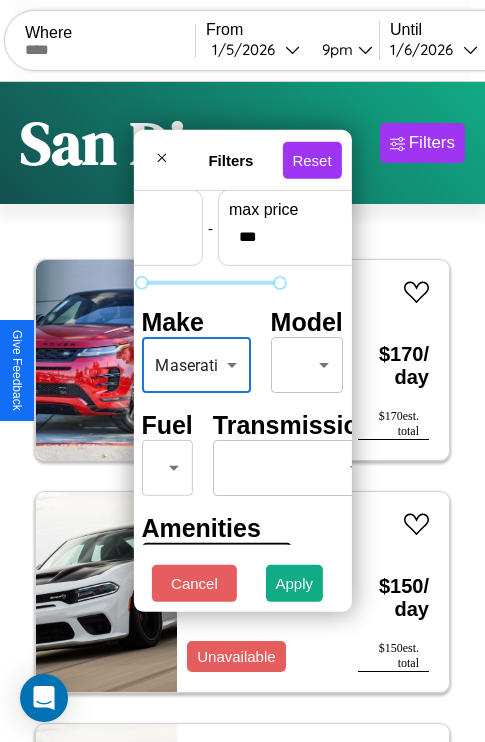click on "CarGo Where From [DATE] [TIME] Until [DATE] [TIME] Become a Host Login Sign Up [CITY] Filters 44  cars in this area These cars can be picked up in this city. Land Rover   Discovery Sport   2014 Unavailable $ 170  / day $ 170  est. total Dodge   Journey   2014 Unavailable $ 150  / day $ 150  est. total Dodge   Shelby Charger   2016 Available $ 140  / day $ 140  est. total BMW   550i   2023 Available $ 110  / day $ 110  est. total Alfa Romeo   4C   2021 Unavailable $ 100  / day $ 100  est. total Chevrolet   3500HD   2020 Available $ 80  / day $ 80  est. total Honda   CMX300 (Rebel 300)   2018 Available $ 60  / day $ 60  est. total Chevrolet   Camaro   2021 Unavailable $ 60  / day $ 60  est. total Tesla   Semi   2017 Available $ 90  / day $ 90  est. total Mazda   323   2020 Available $ 120  / day $ 120  est. total Ferrari   360 Modena   2016 Available $ 70  / day $ 70  est. total Hummer   H2   2022 Available $ 190  / day $ 190  est. total Hyundai   Excel   2021 Available $ 40  / day $ 40  est. total" at bounding box center (242, 412) 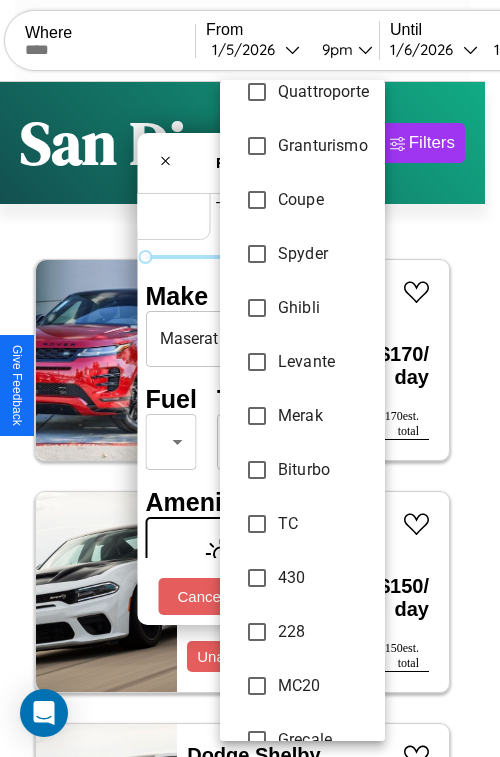 scroll, scrollTop: 77, scrollLeft: 0, axis: vertical 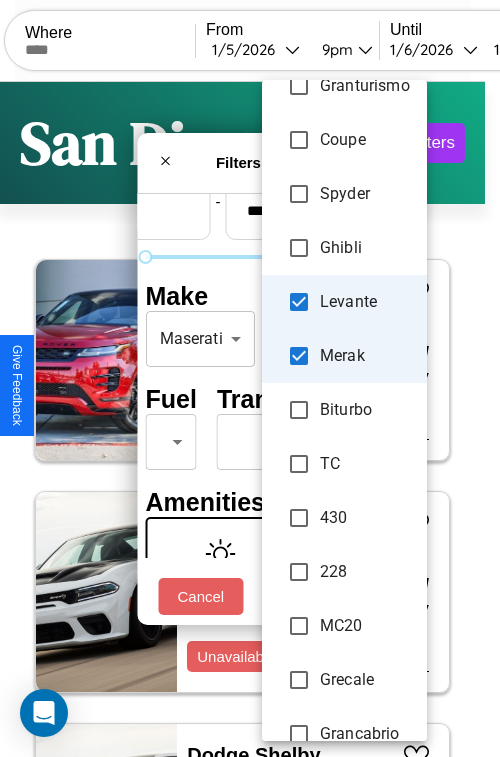 type on "**********" 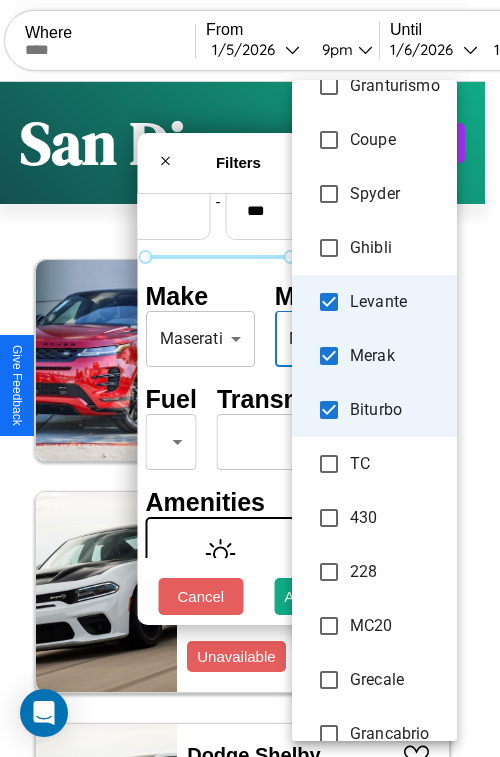 click at bounding box center (250, 378) 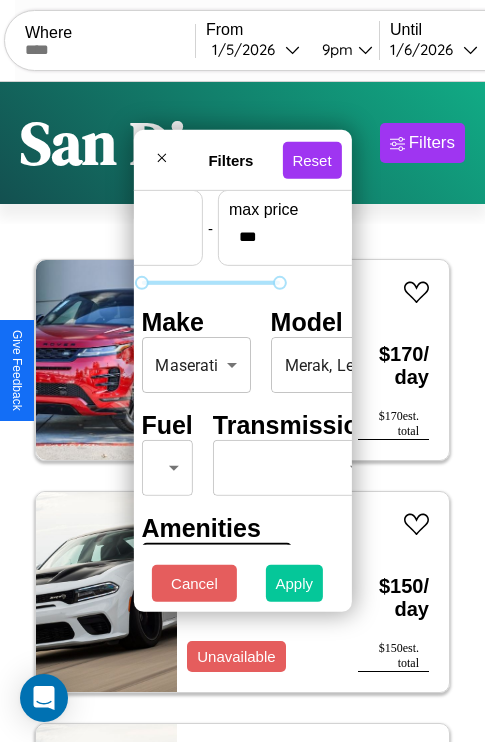 click on "Apply" at bounding box center [295, 583] 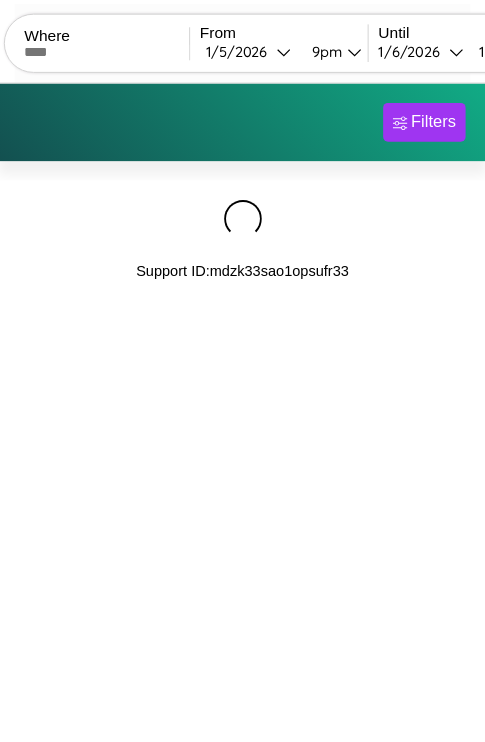 scroll, scrollTop: 0, scrollLeft: 0, axis: both 